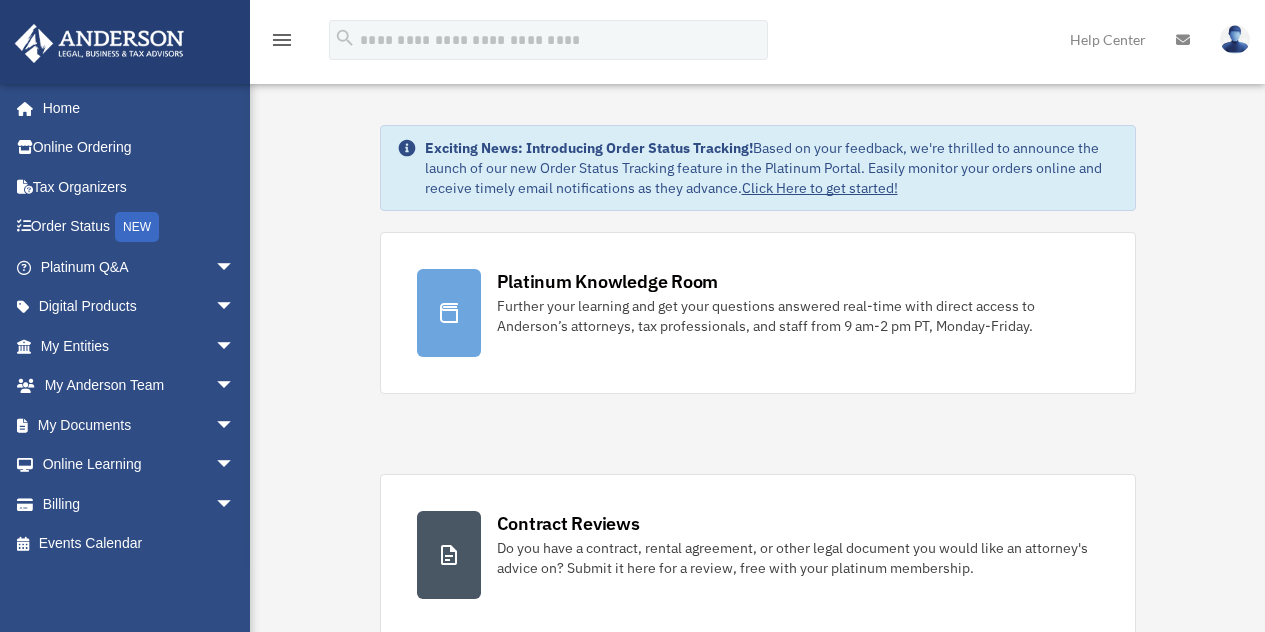 scroll, scrollTop: 0, scrollLeft: 0, axis: both 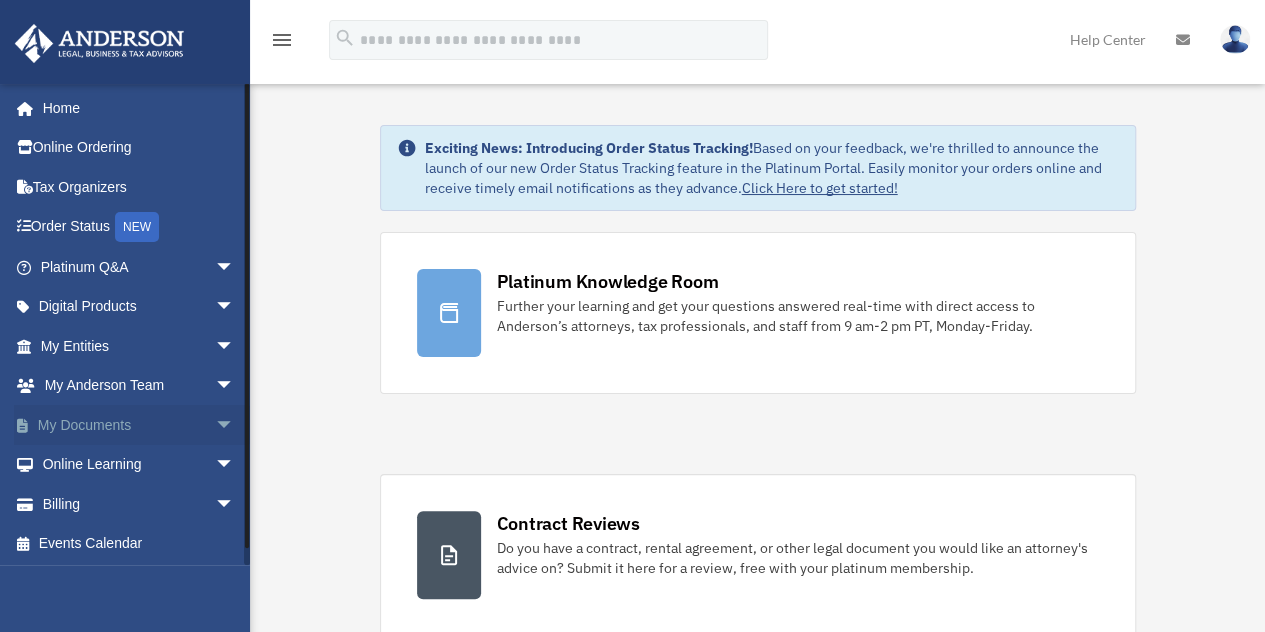 click on "arrow_drop_down" at bounding box center (235, 425) 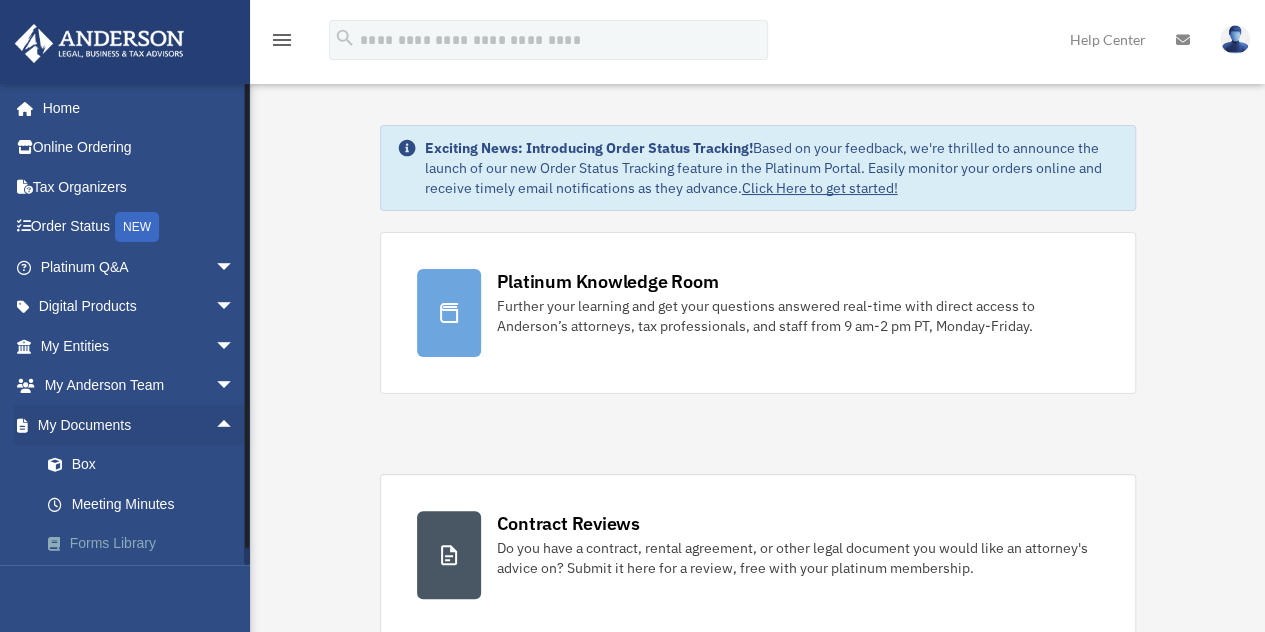 click on "Forms Library" at bounding box center (146, 544) 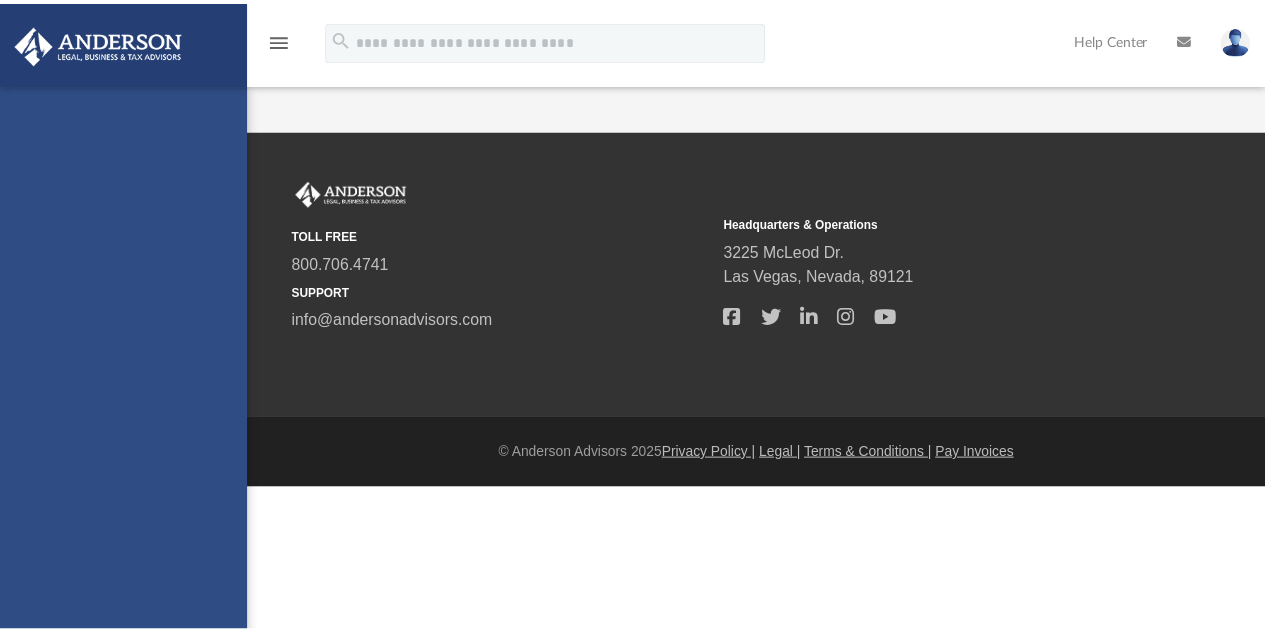 scroll, scrollTop: 0, scrollLeft: 0, axis: both 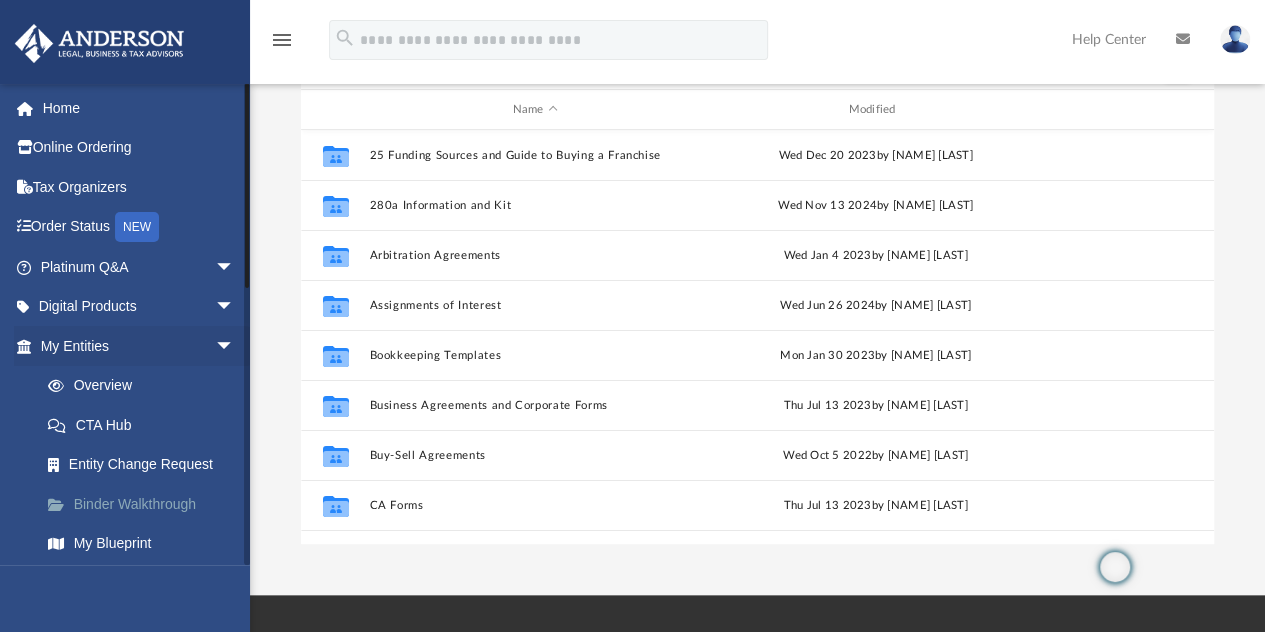 click on "Binder Walkthrough" at bounding box center (146, 504) 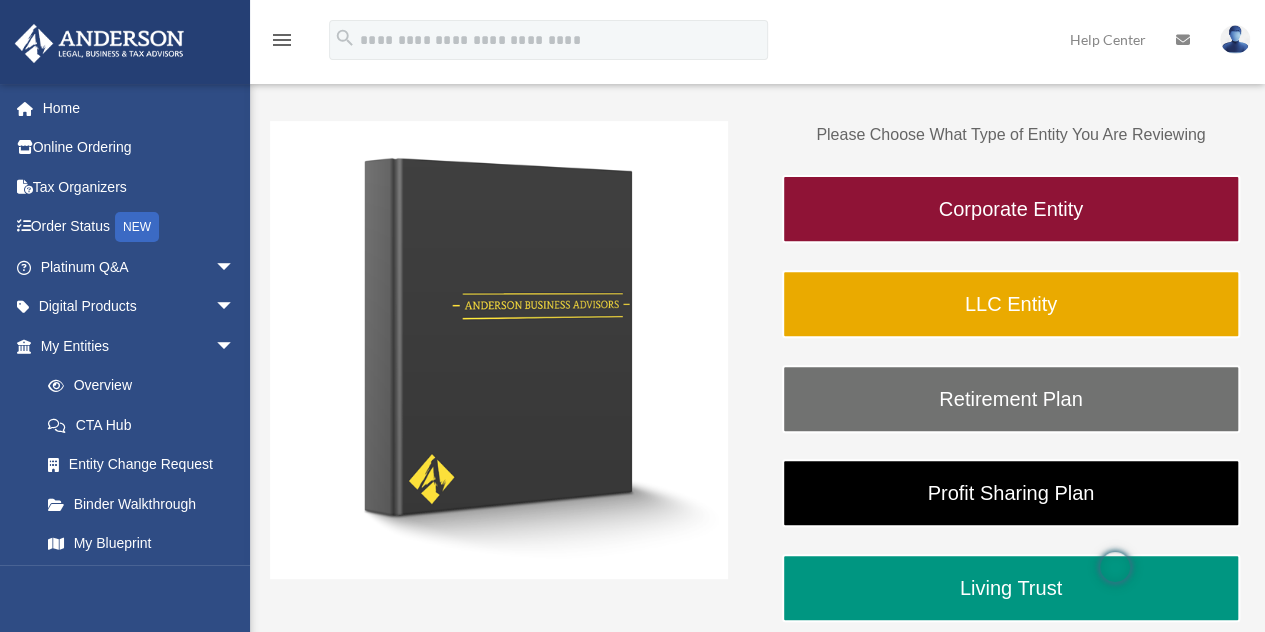scroll, scrollTop: 245, scrollLeft: 0, axis: vertical 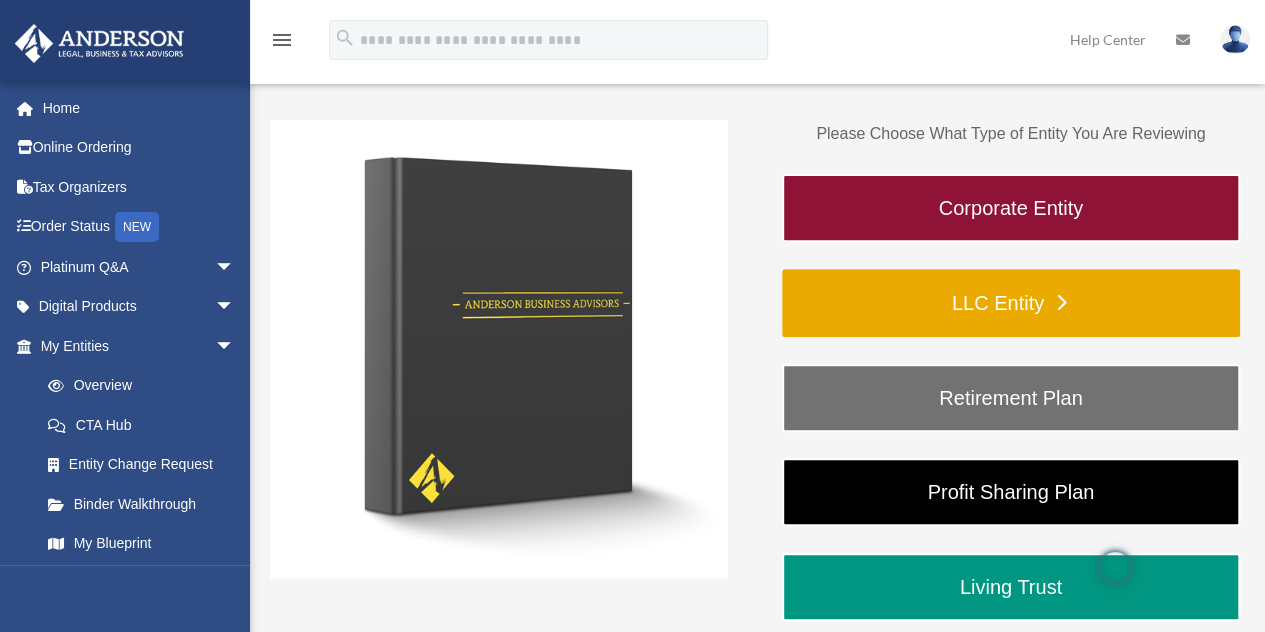 click on "LLC Entity" at bounding box center [1011, 303] 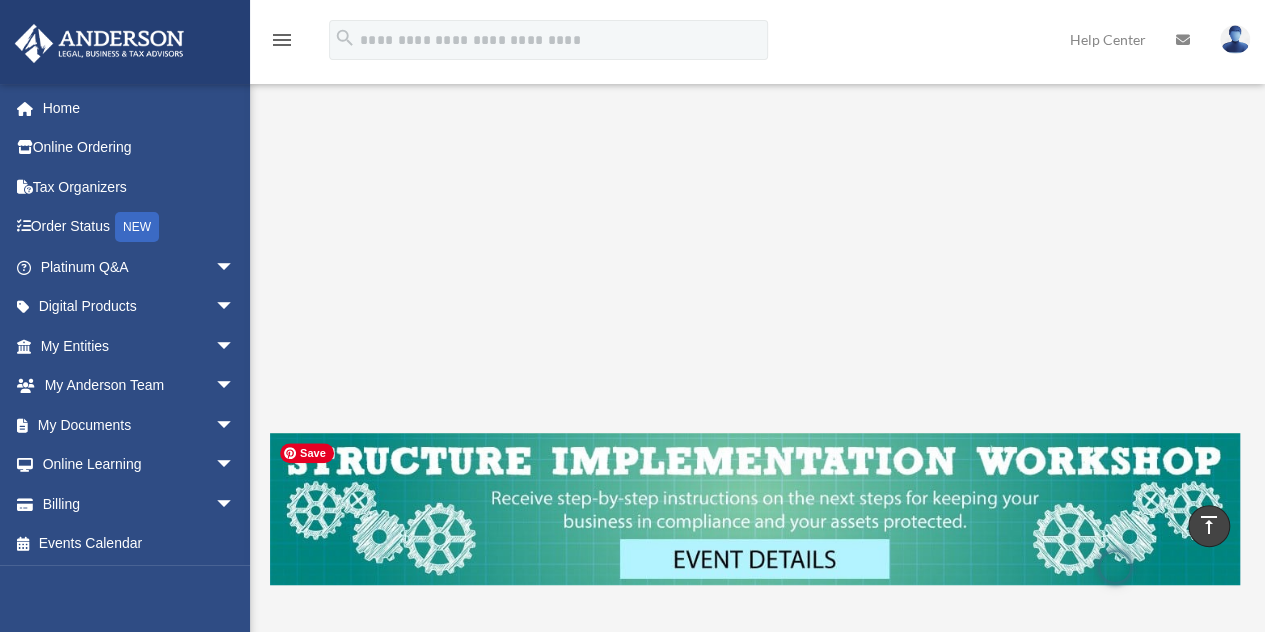 scroll, scrollTop: 0, scrollLeft: 0, axis: both 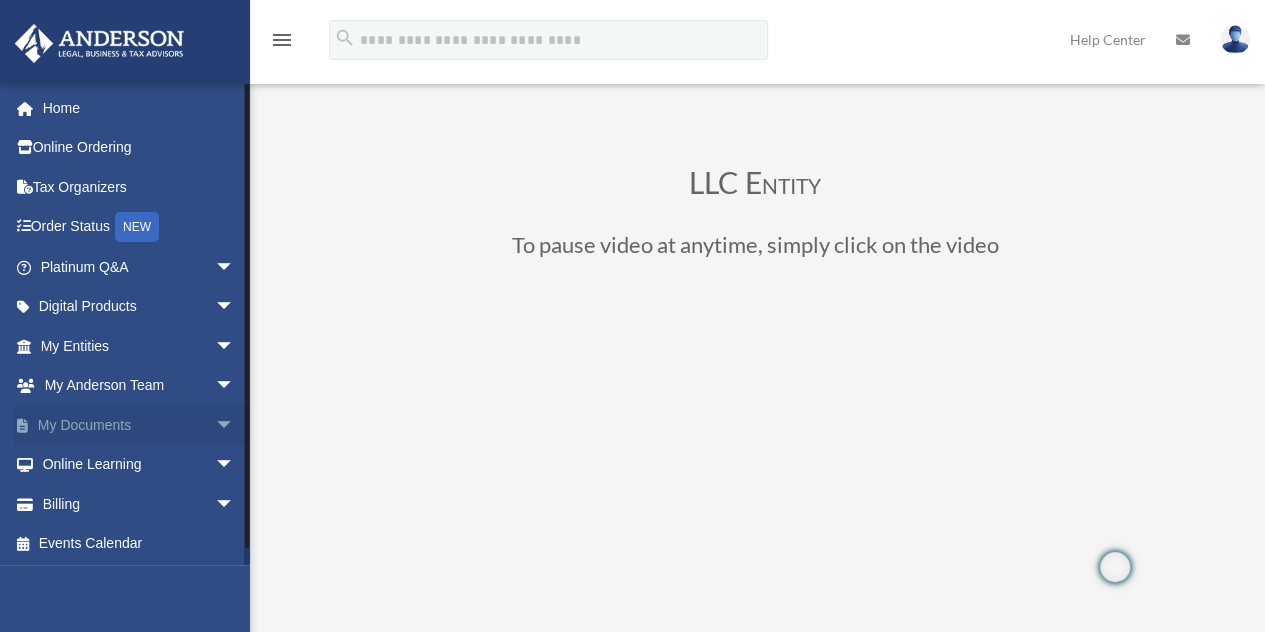 click on "My Documents arrow_drop_down" at bounding box center (139, 425) 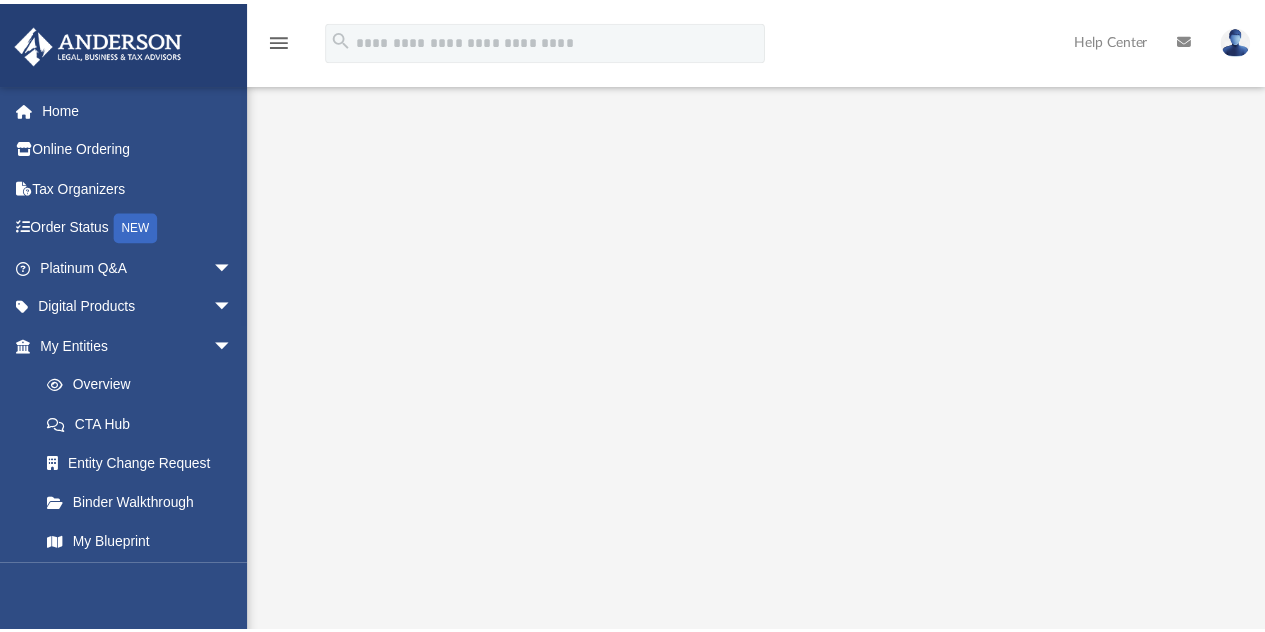 scroll, scrollTop: 0, scrollLeft: 0, axis: both 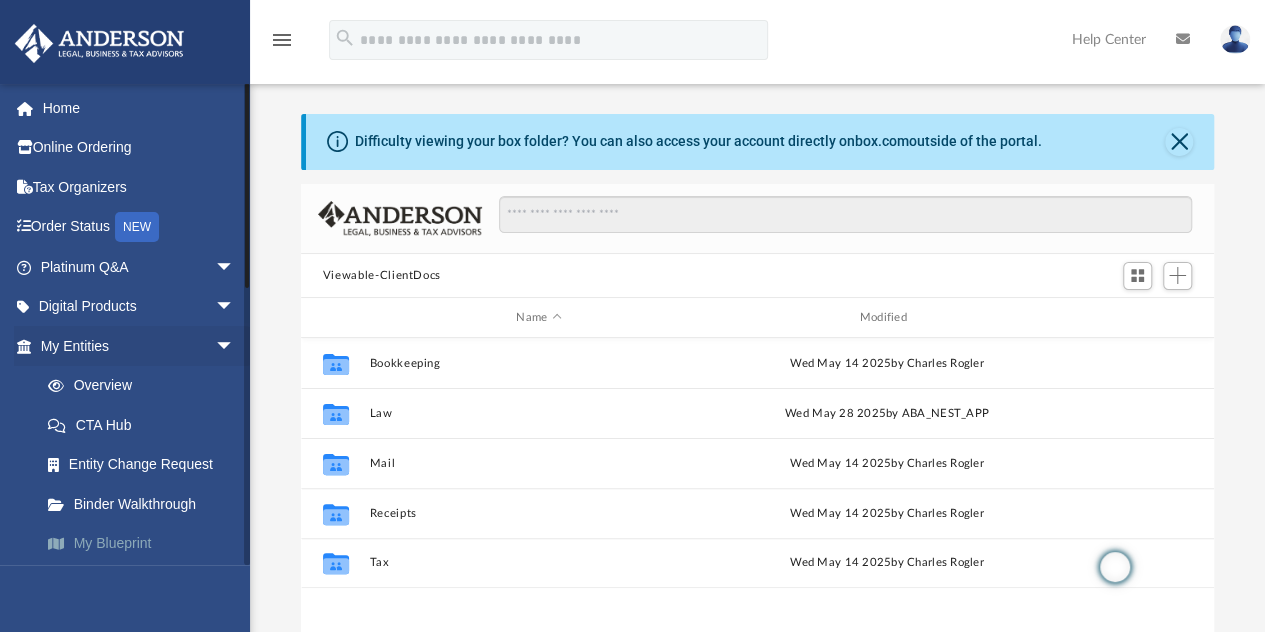 click on "My Blueprint" at bounding box center (146, 544) 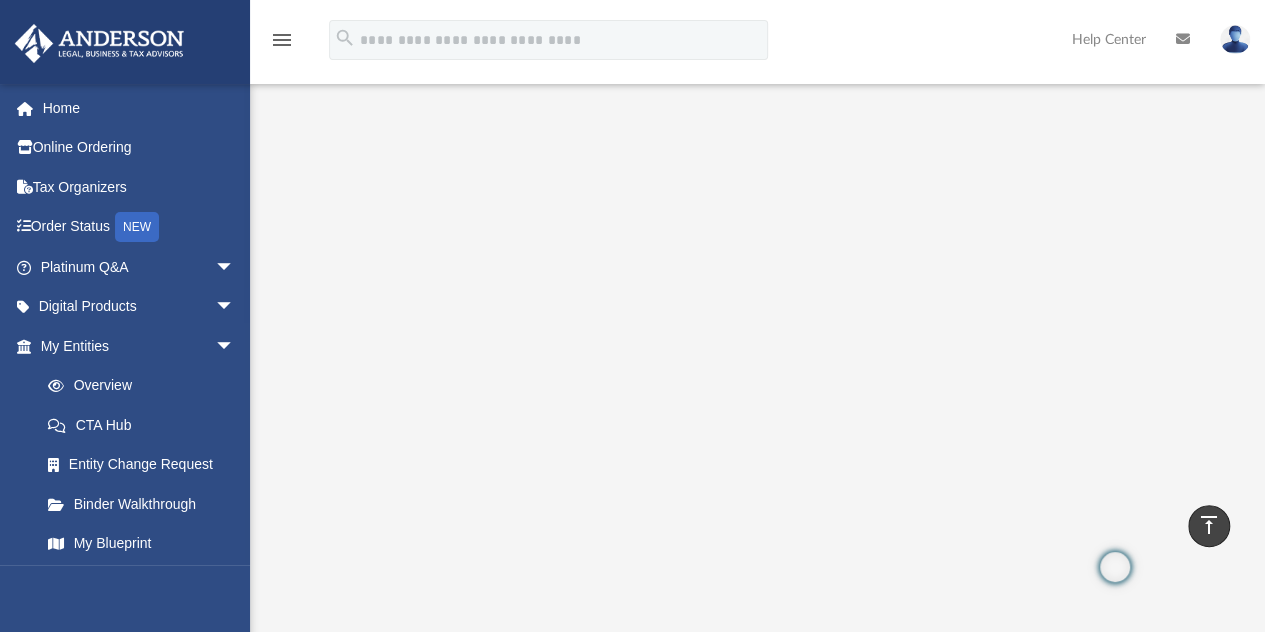 scroll, scrollTop: 0, scrollLeft: 0, axis: both 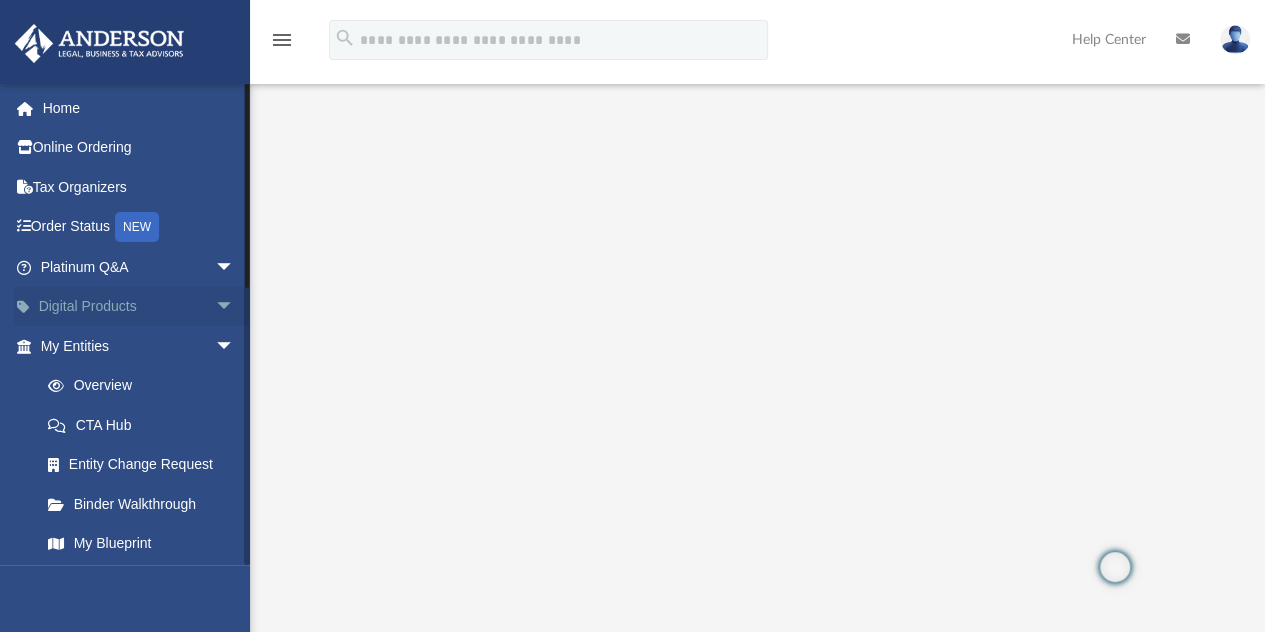 click on "arrow_drop_down" at bounding box center (235, 307) 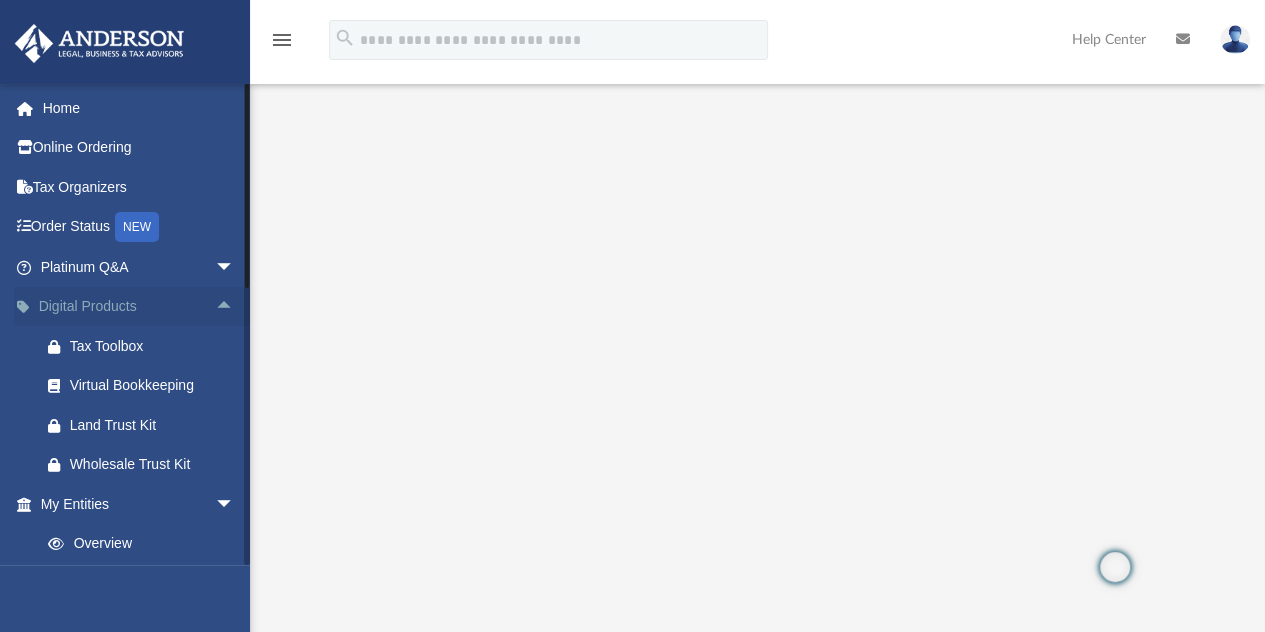click on "arrow_drop_up" at bounding box center [235, 307] 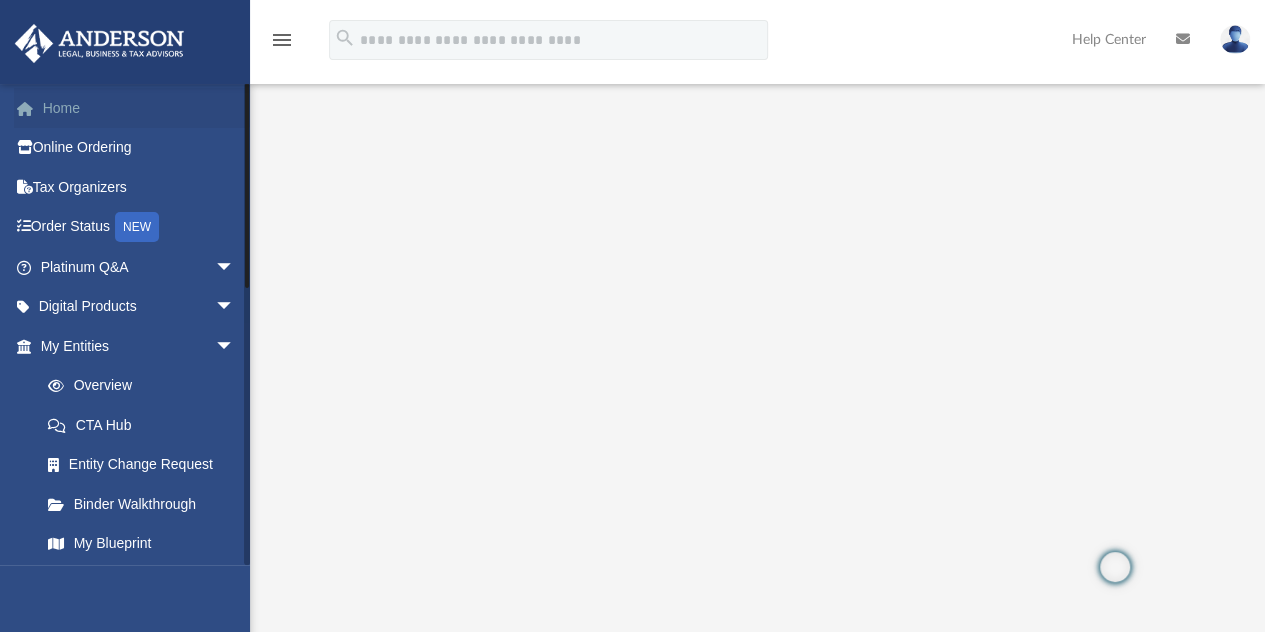 click on "Home" at bounding box center [139, 108] 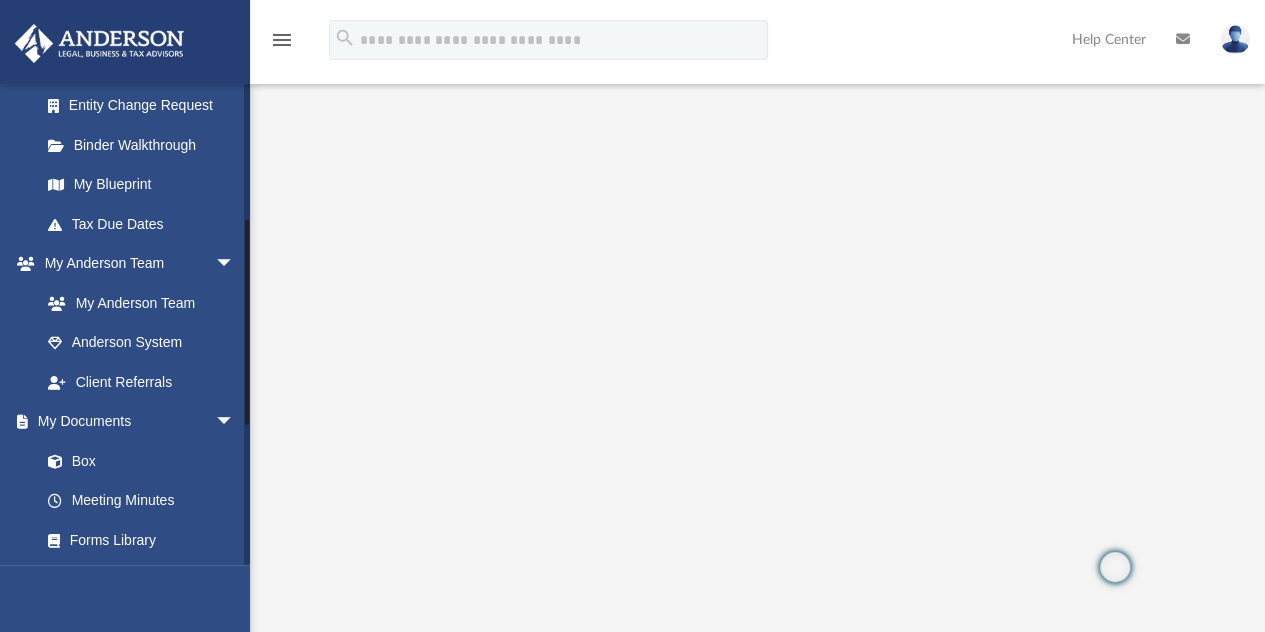 scroll, scrollTop: 374, scrollLeft: 0, axis: vertical 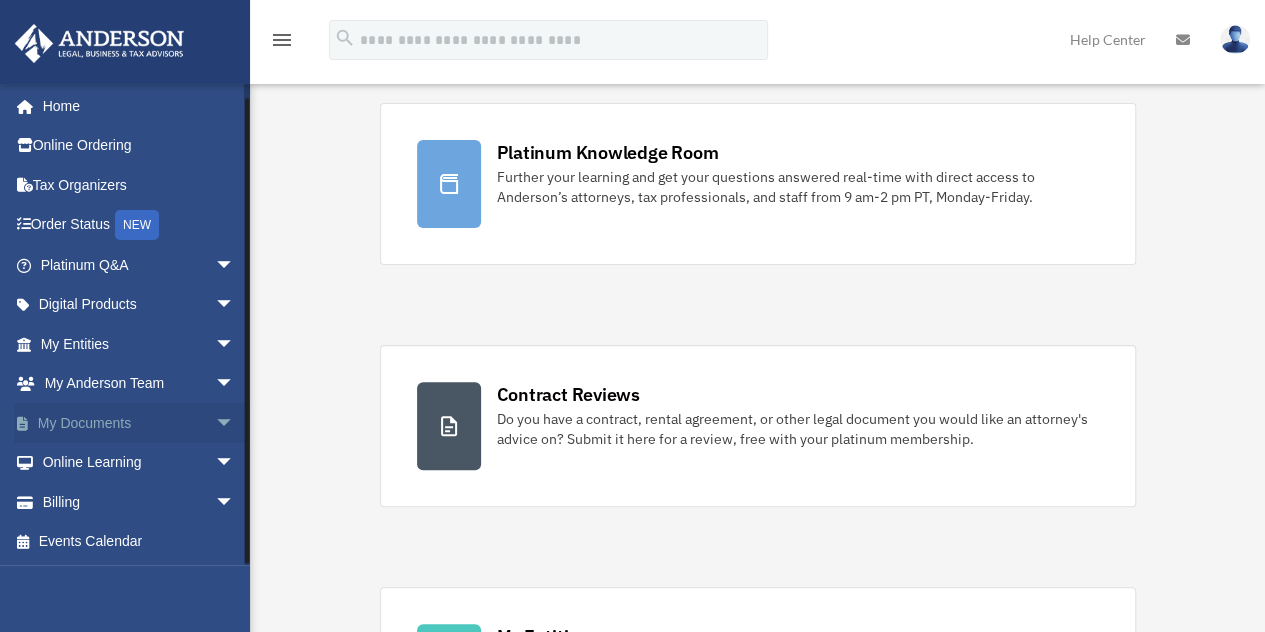 click on "arrow_drop_down" at bounding box center [235, 423] 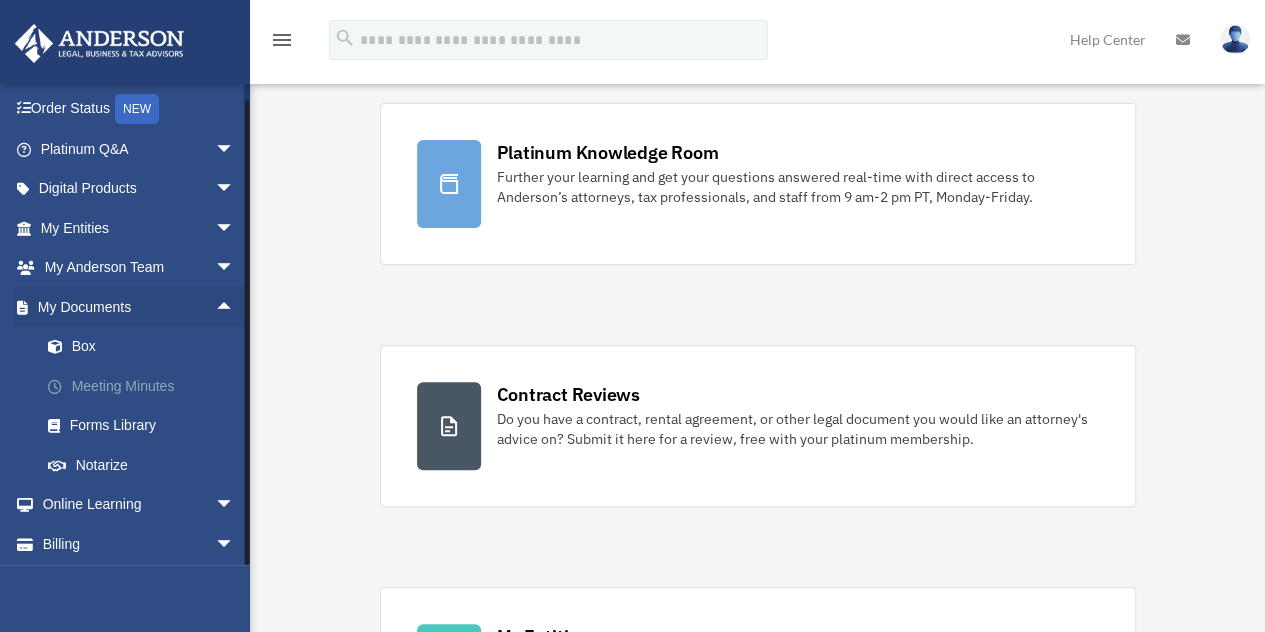 scroll, scrollTop: 160, scrollLeft: 0, axis: vertical 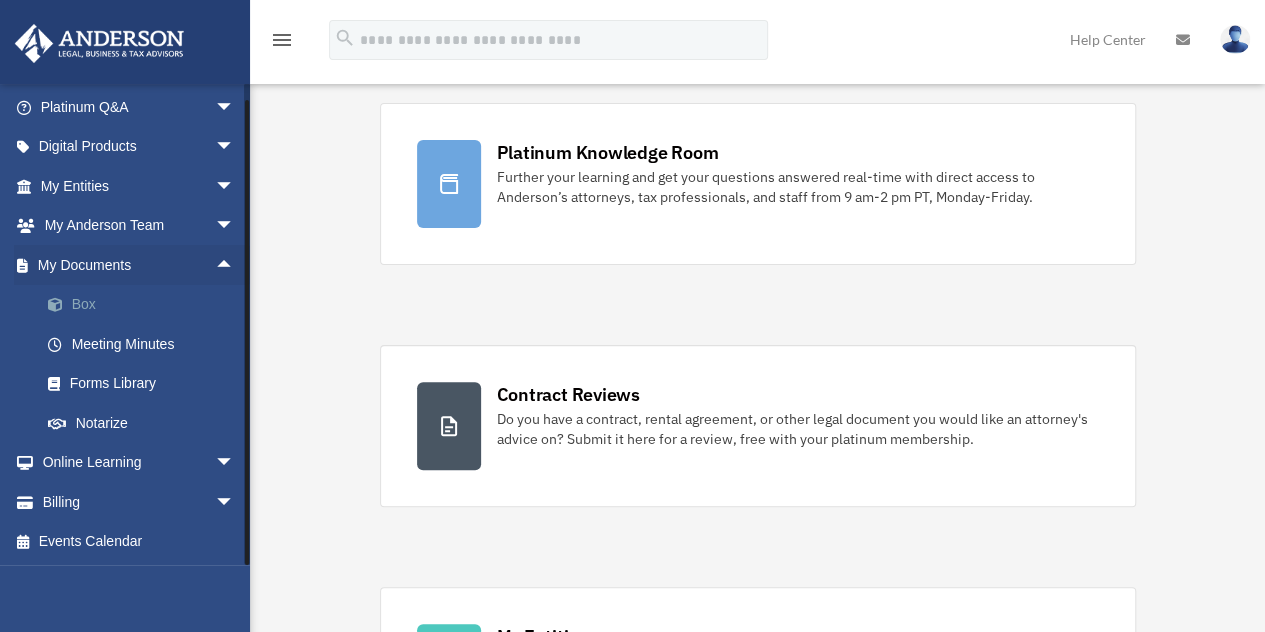 click on "Box" at bounding box center (146, 305) 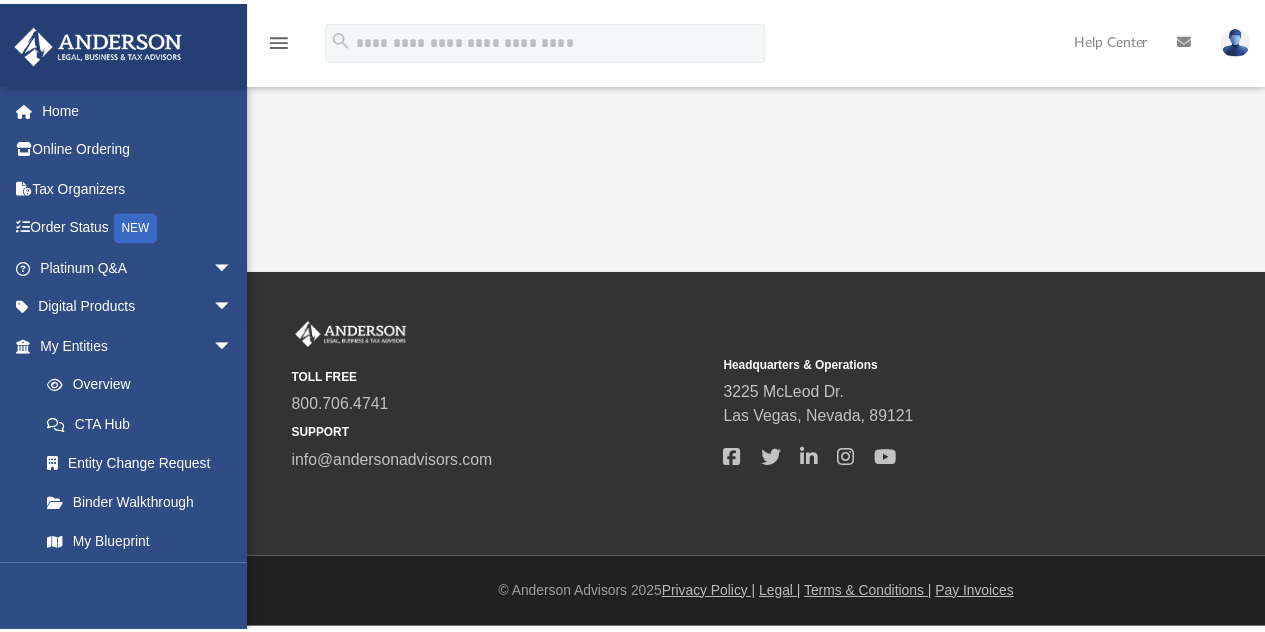 scroll, scrollTop: 0, scrollLeft: 0, axis: both 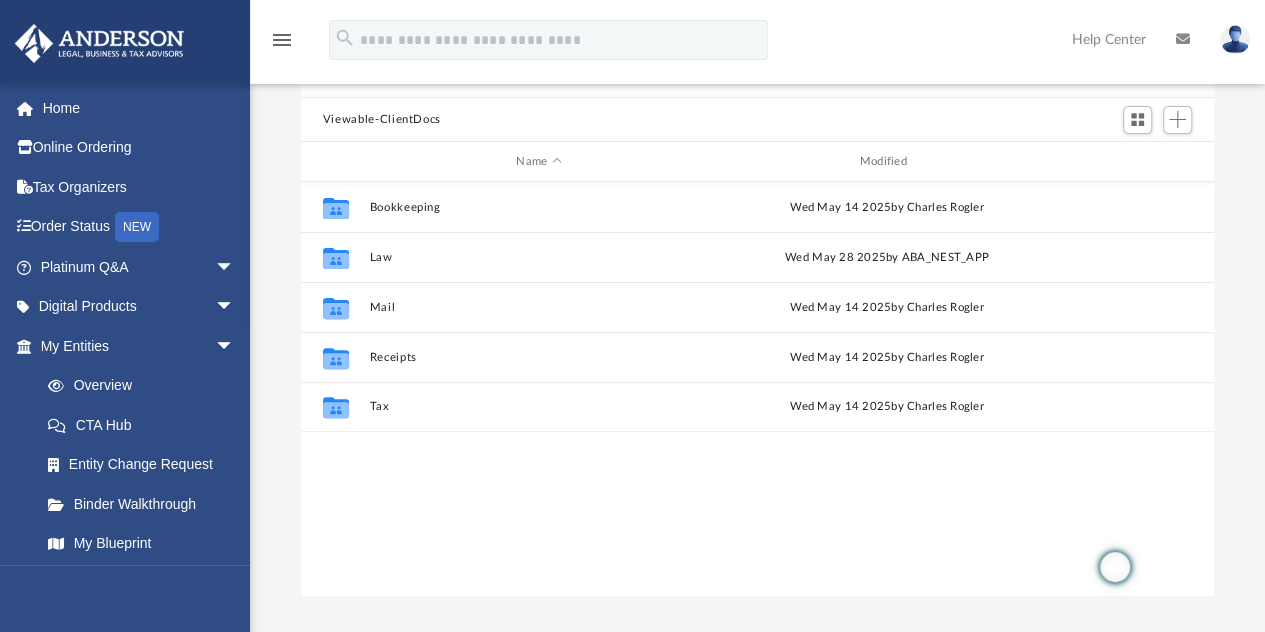 click on "Viewable-ClientDocs" at bounding box center (382, 120) 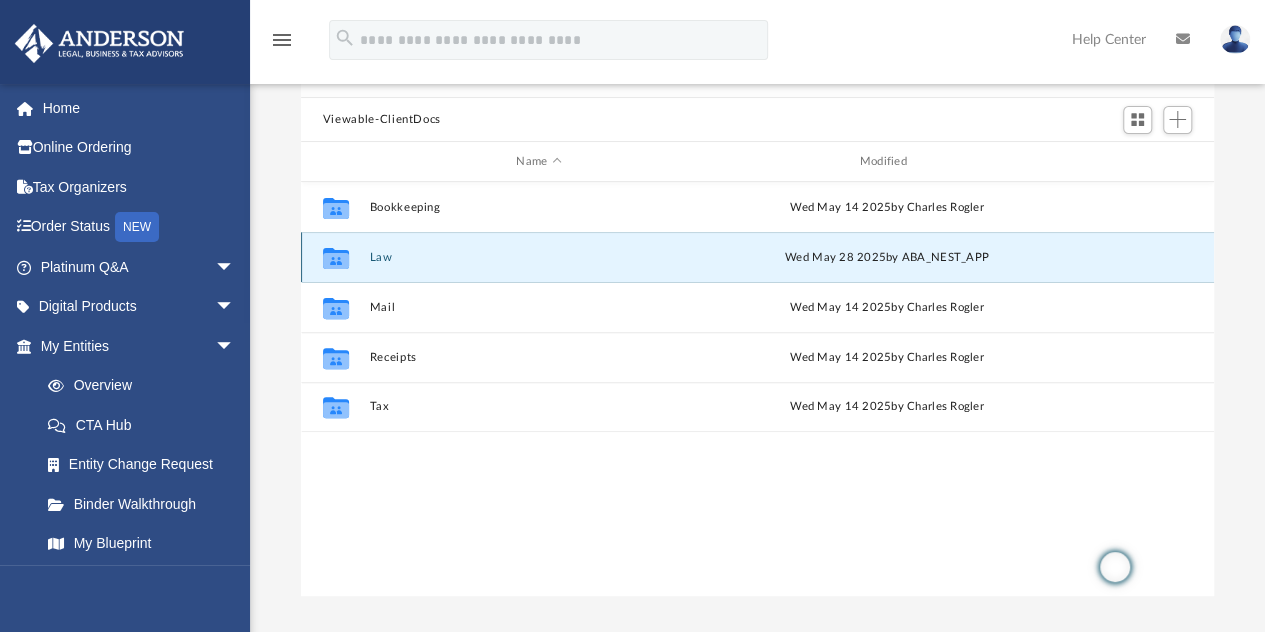 click on "Law" at bounding box center (538, 257) 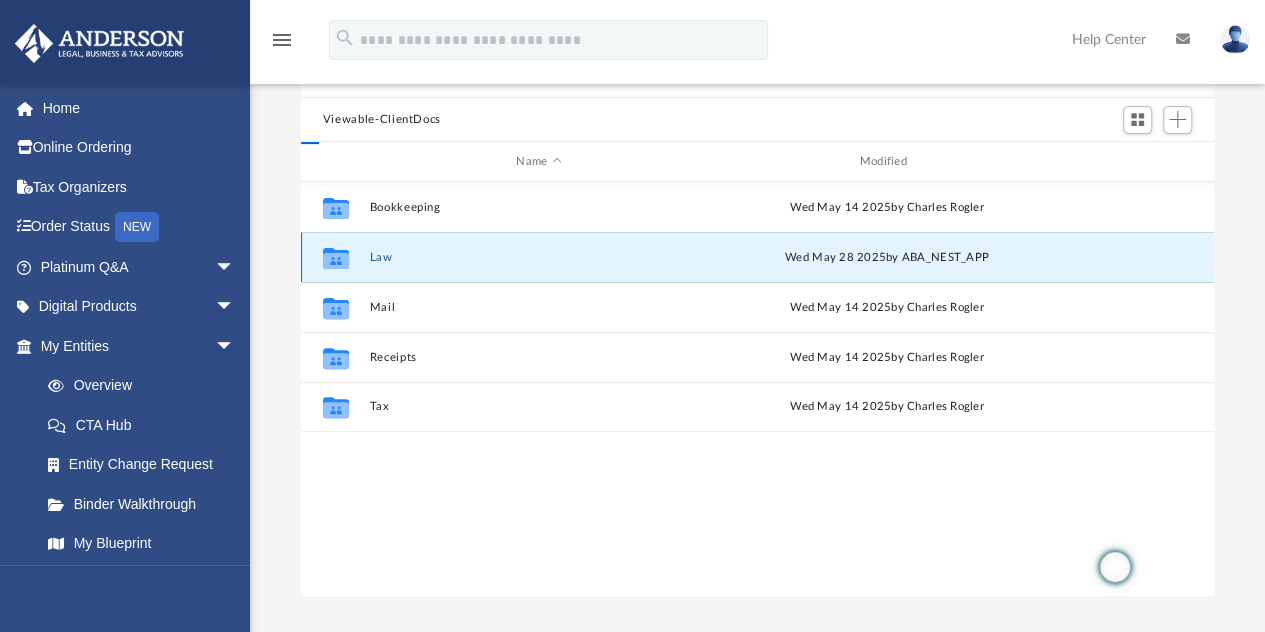 click on "Law" at bounding box center (538, 257) 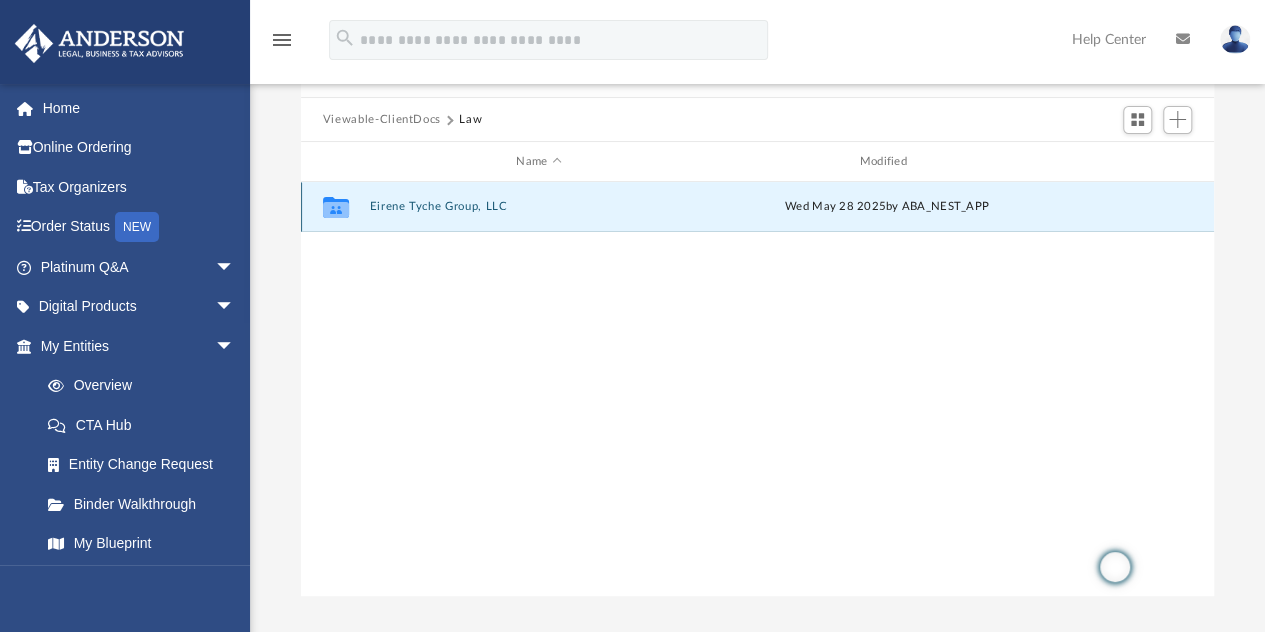 click on "Eirene Tyche Group, LLC" at bounding box center (538, 207) 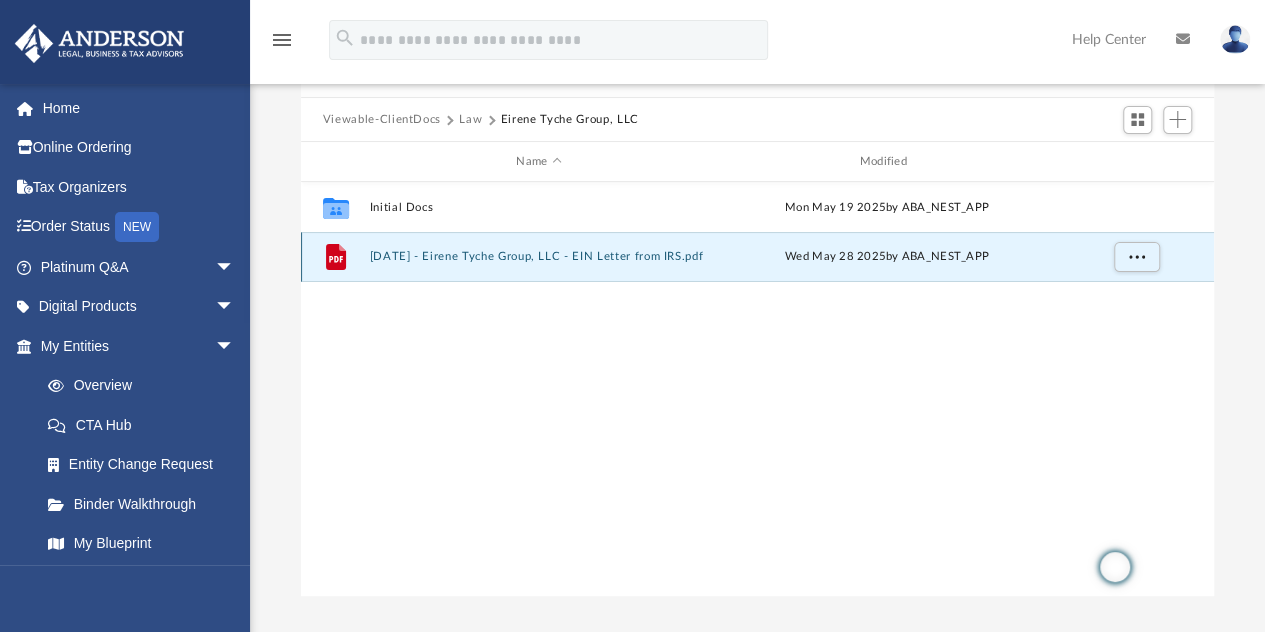 click on "2025.05.28 (09:20:42) - Eirene Tyche Group, LLC - EIN Letter from IRS.pdf" at bounding box center (538, 257) 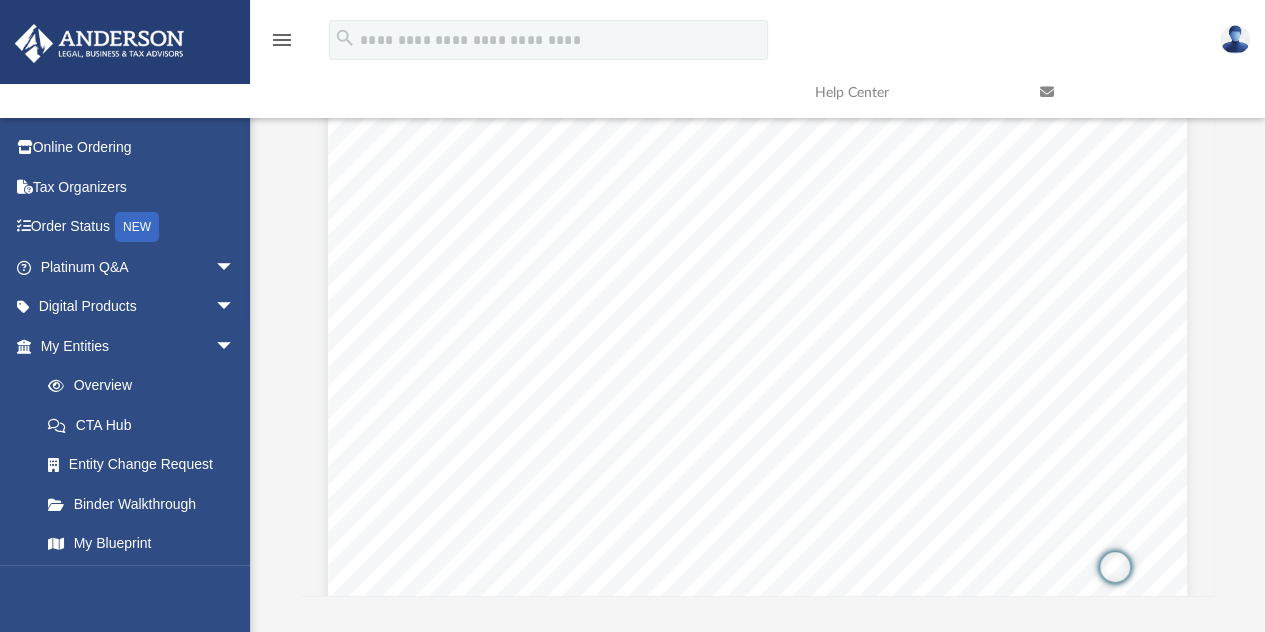 scroll, scrollTop: 2900, scrollLeft: 0, axis: vertical 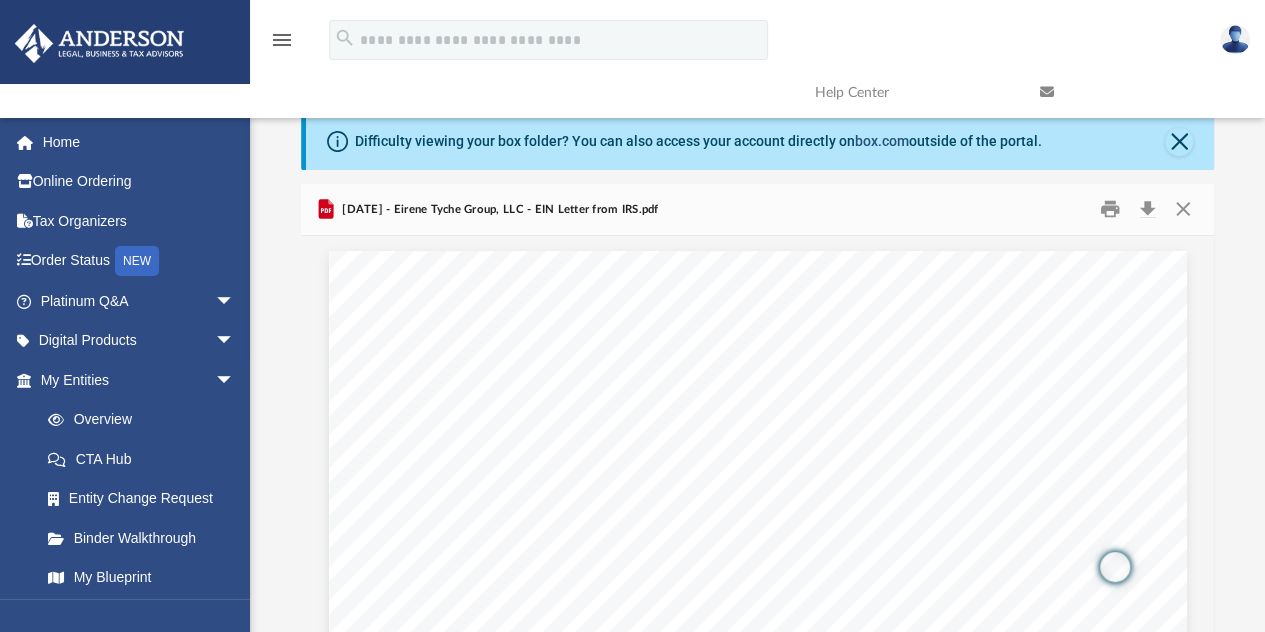 click on "box.com" 